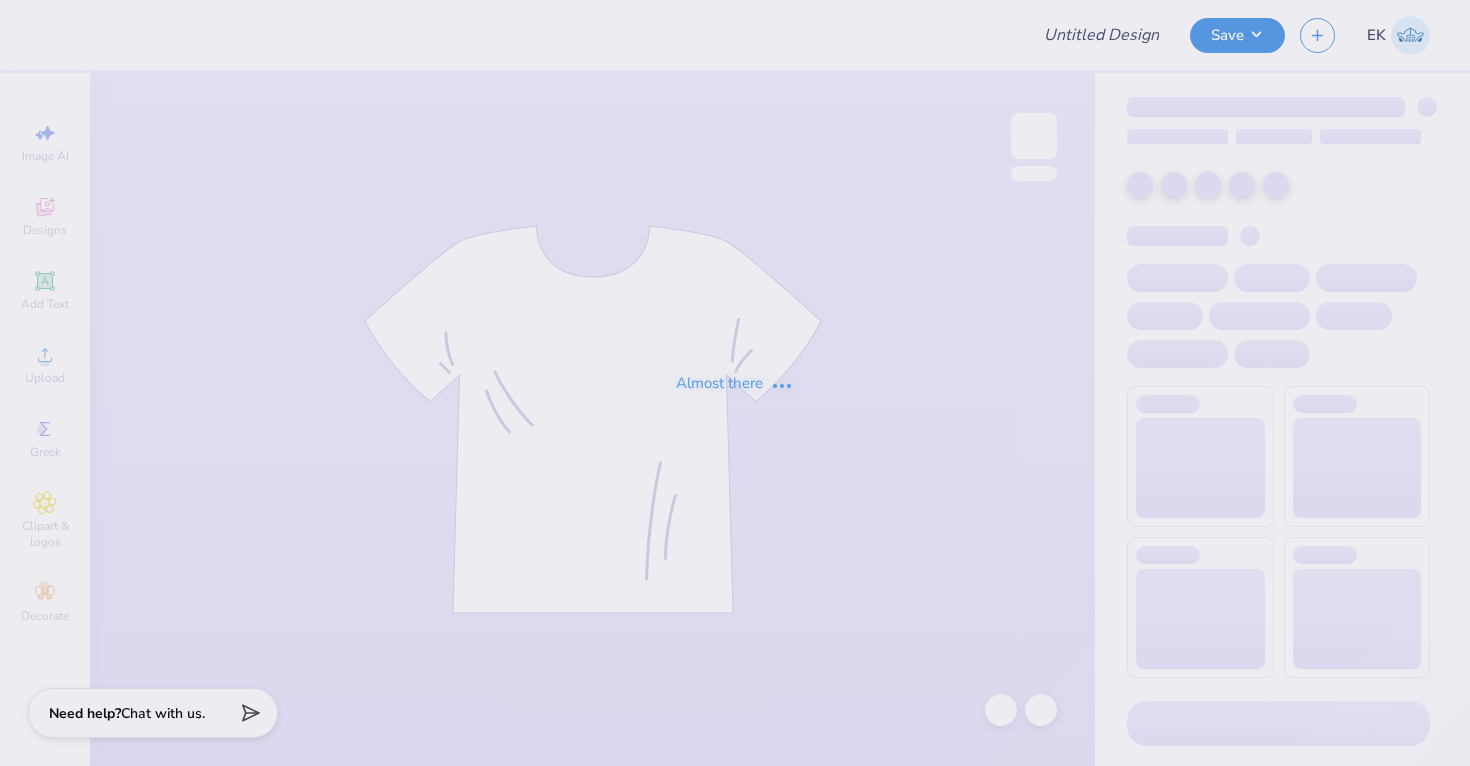 type on "Panhellenic Fall Recruitment Merch 2025" 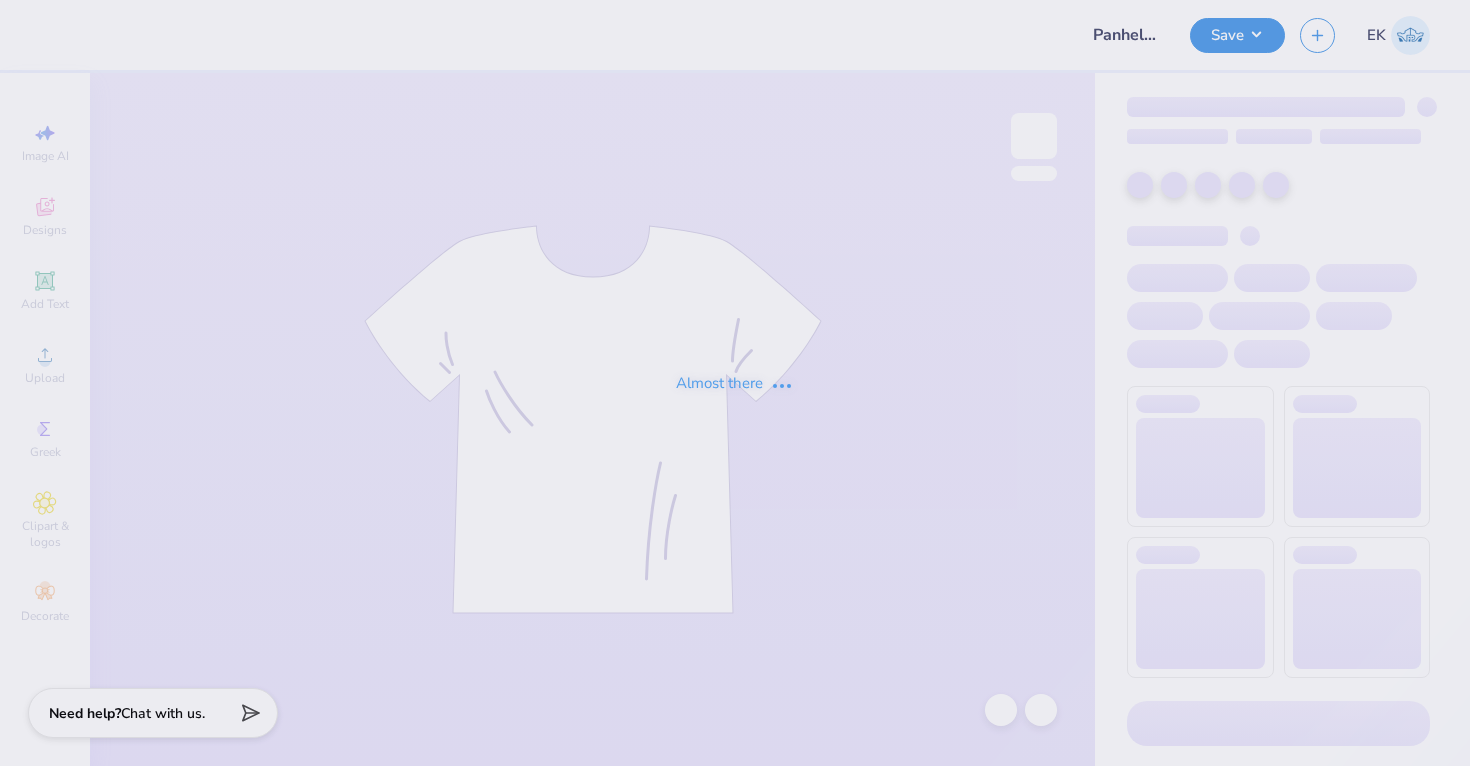 scroll, scrollTop: 0, scrollLeft: 0, axis: both 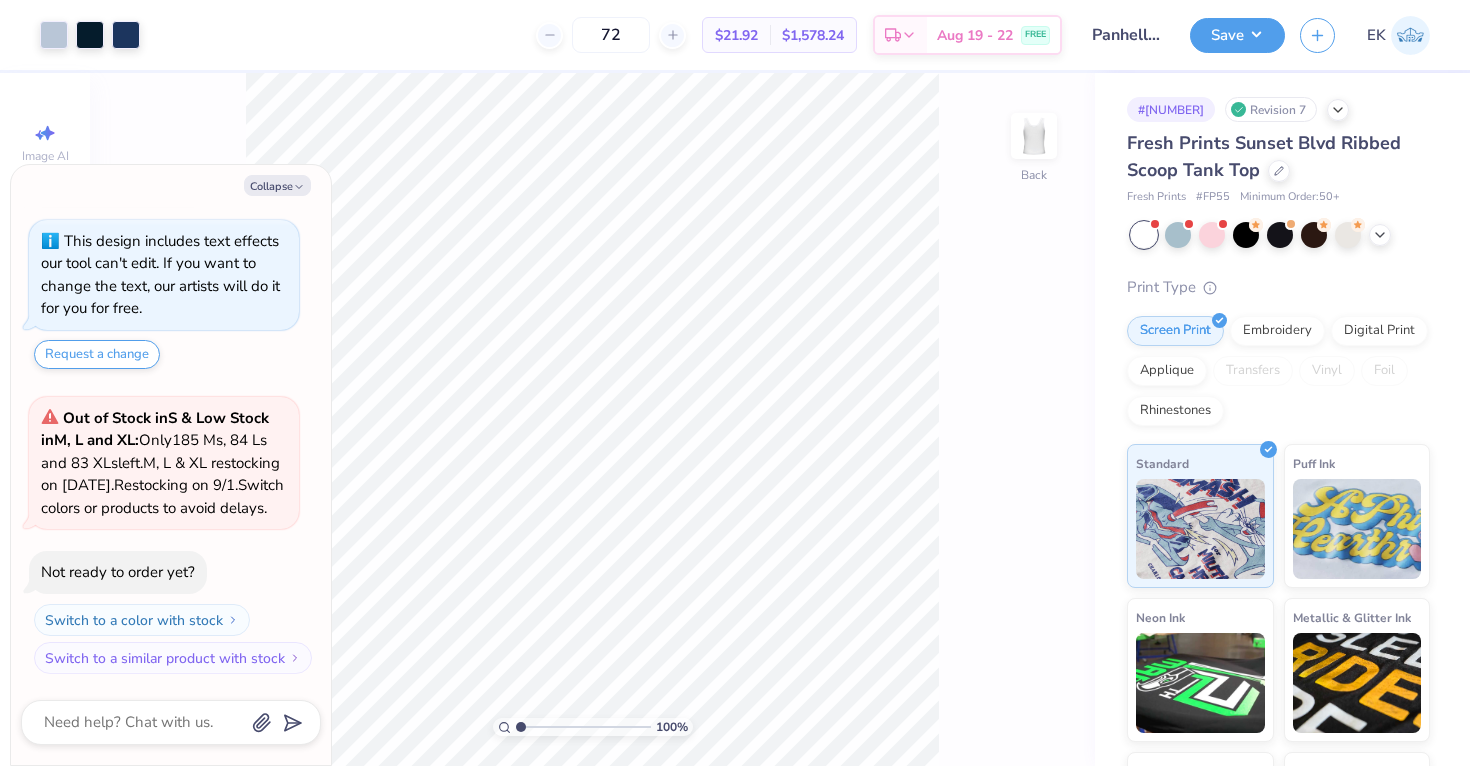 click on "Art colors 72 $21.92 Per Item $1,578.24 Total Est.  Delivery Aug 19 - 22 FREE Design Title Panhellenic Fall Recruitment Merch 2025 Save EK Image AI Designs Add Text Upload Greek Clipart & logos Decorate 100  % Back # 493154F Revision 7 Fresh Prints Sunset Blvd Ribbed Scoop Tank Top Fresh Prints # FP55 Minimum Order:  50 +   Print Type Screen Print Embroidery Digital Print Applique Transfers Vinyl Foil Rhinestones Standard Puff Ink Neon Ink Metallic & Glitter Ink Glow in the Dark Ink Water based Ink Need help?  Chat with us.
Collapse How can we help you? This design includes text effects our tool can't edit. If you want to change the text, our artists will do it for you for free. Request a change Out of Stock in  S   & Low Stock in  M, L and XL :  Only  185 Ms, 84 Ls and 83 XLs  left.  M, L & XL restocking on 9/1. Restocking on 9/1.  Switch colors or products to avoid delays. Not ready to order yet? Switch to a color with stock x" at bounding box center (735, 383) 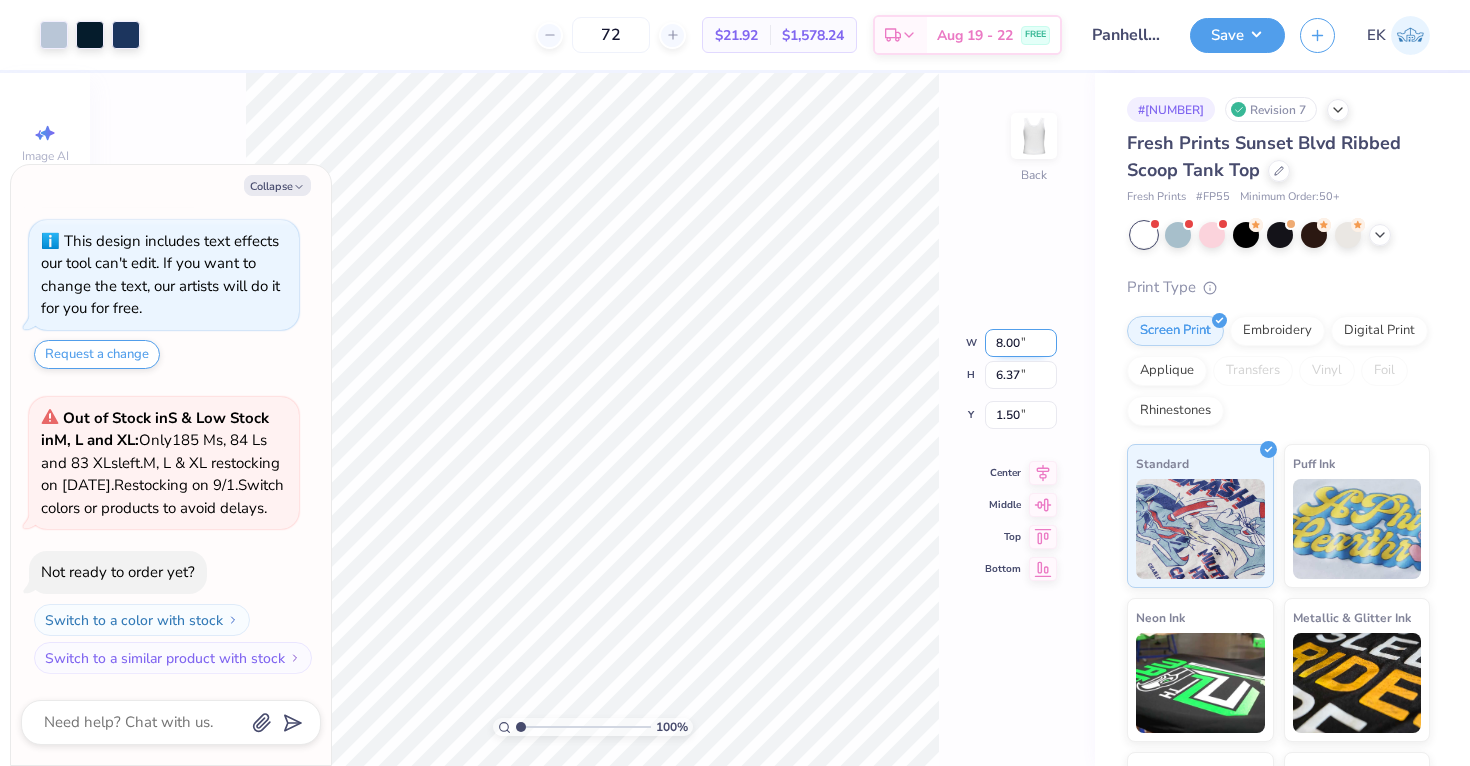 click on "8.00" at bounding box center (1021, 343) 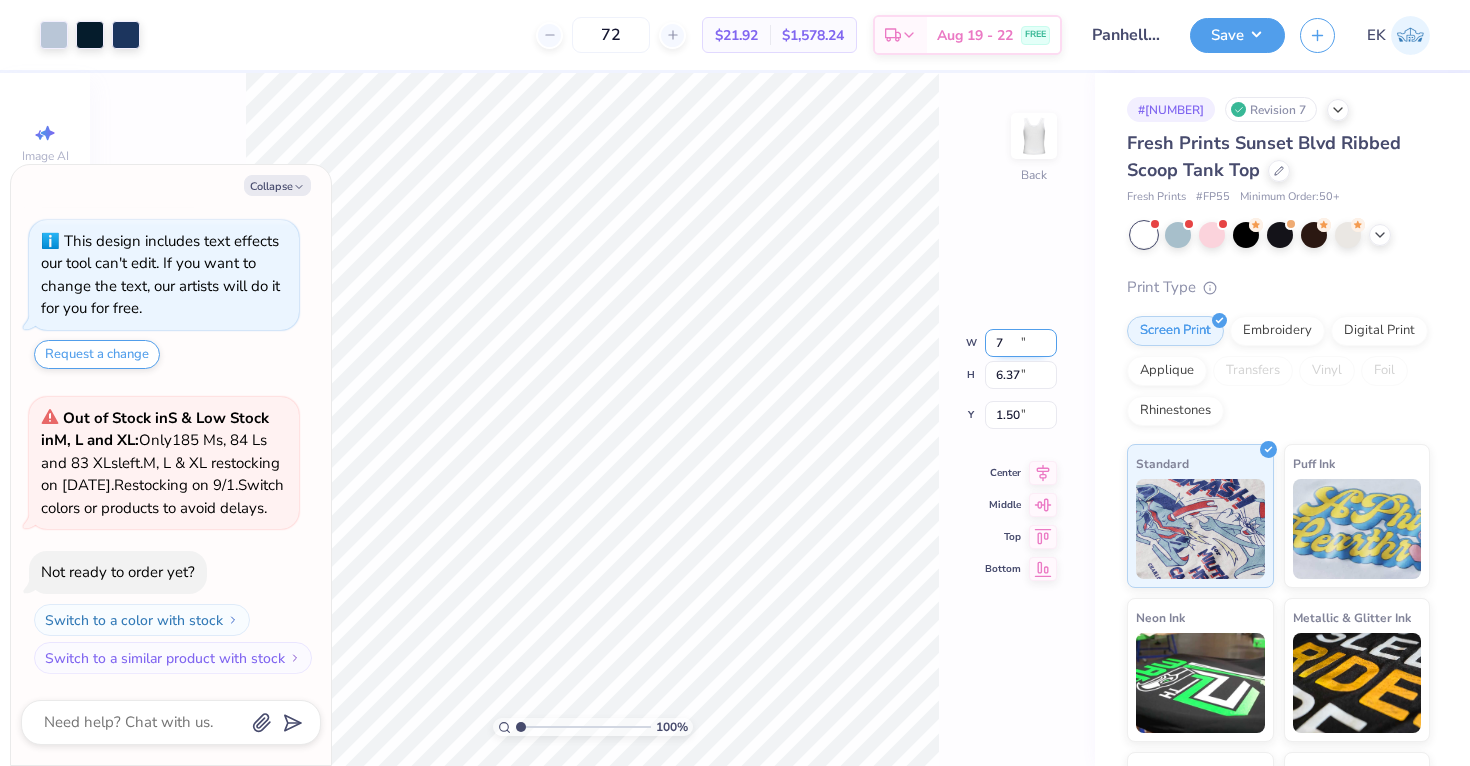 type on "7" 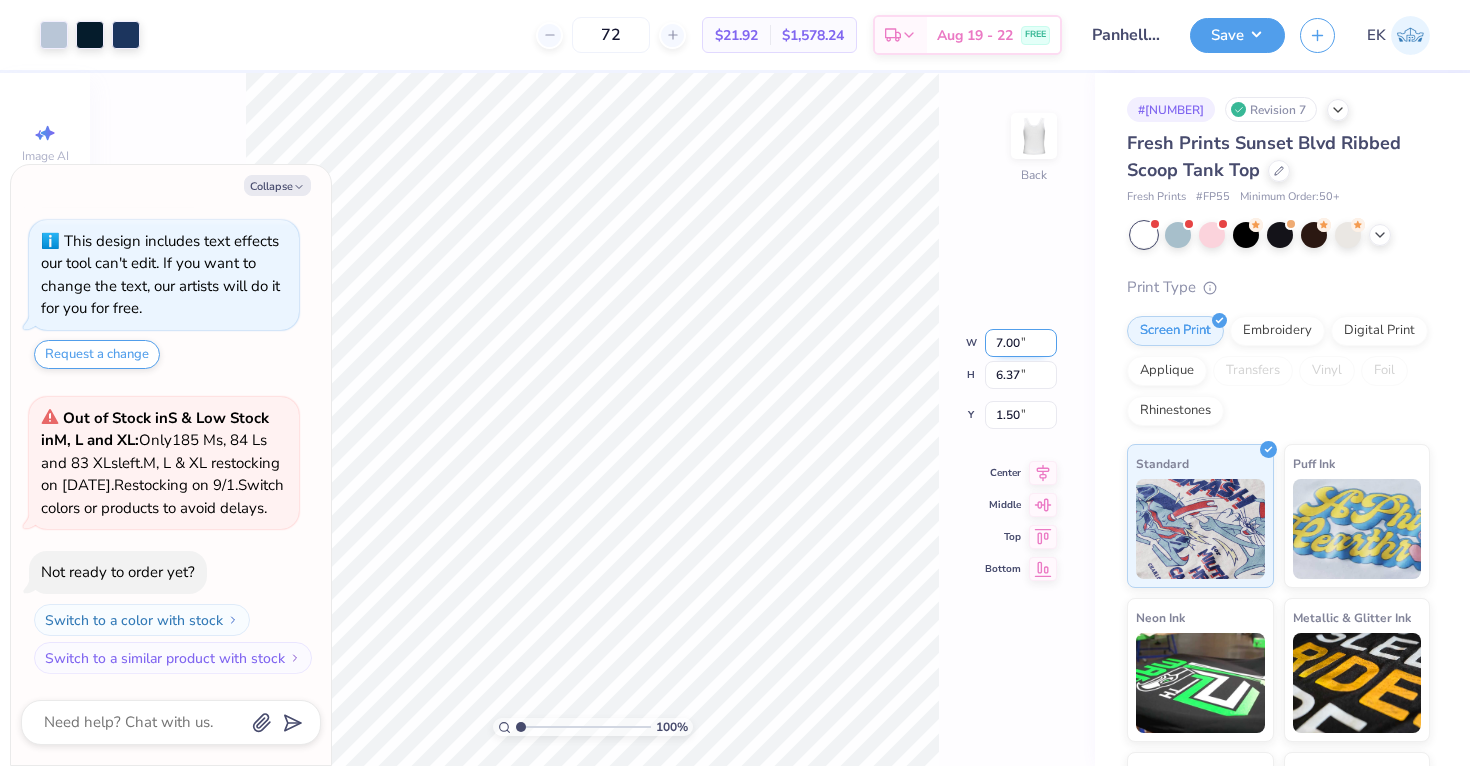 type on "5.57" 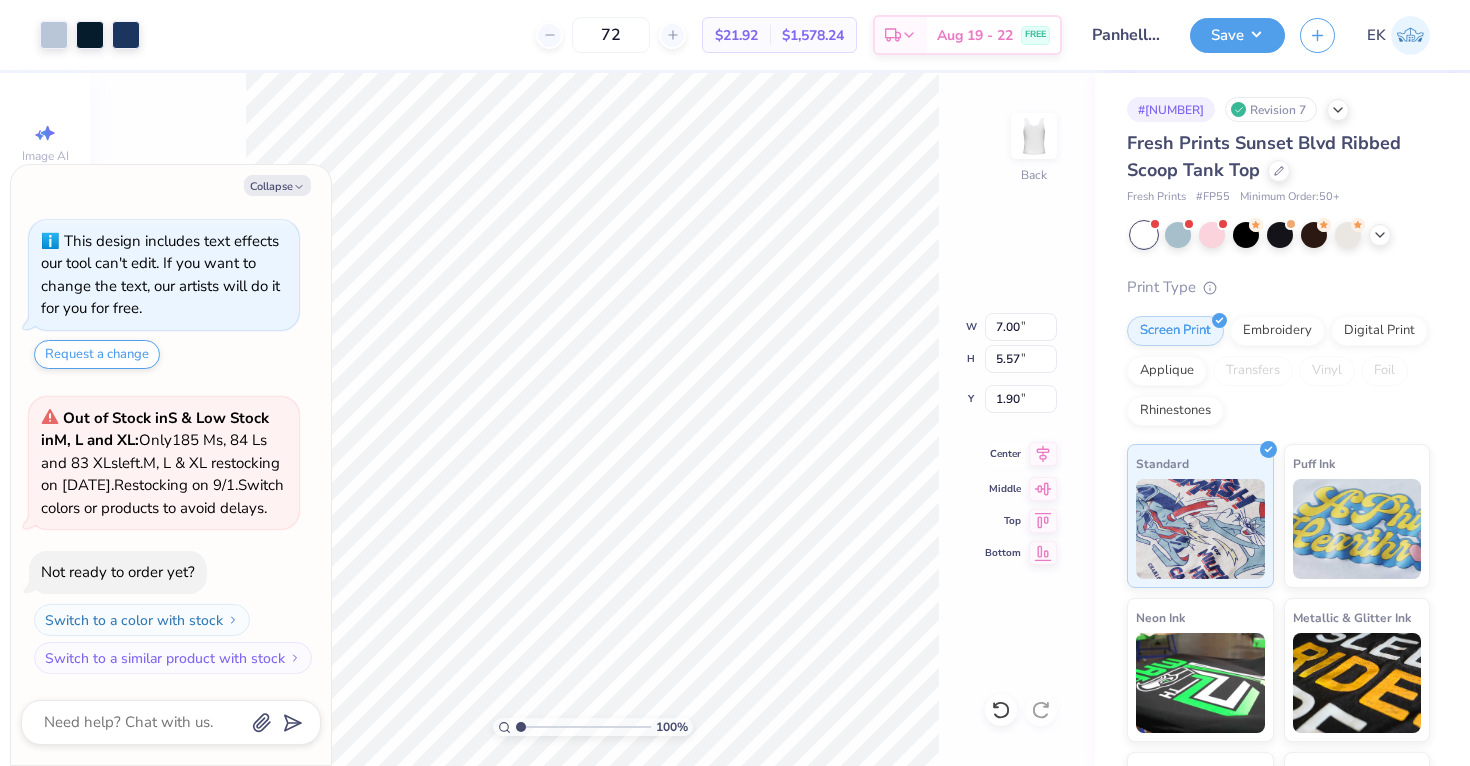 click 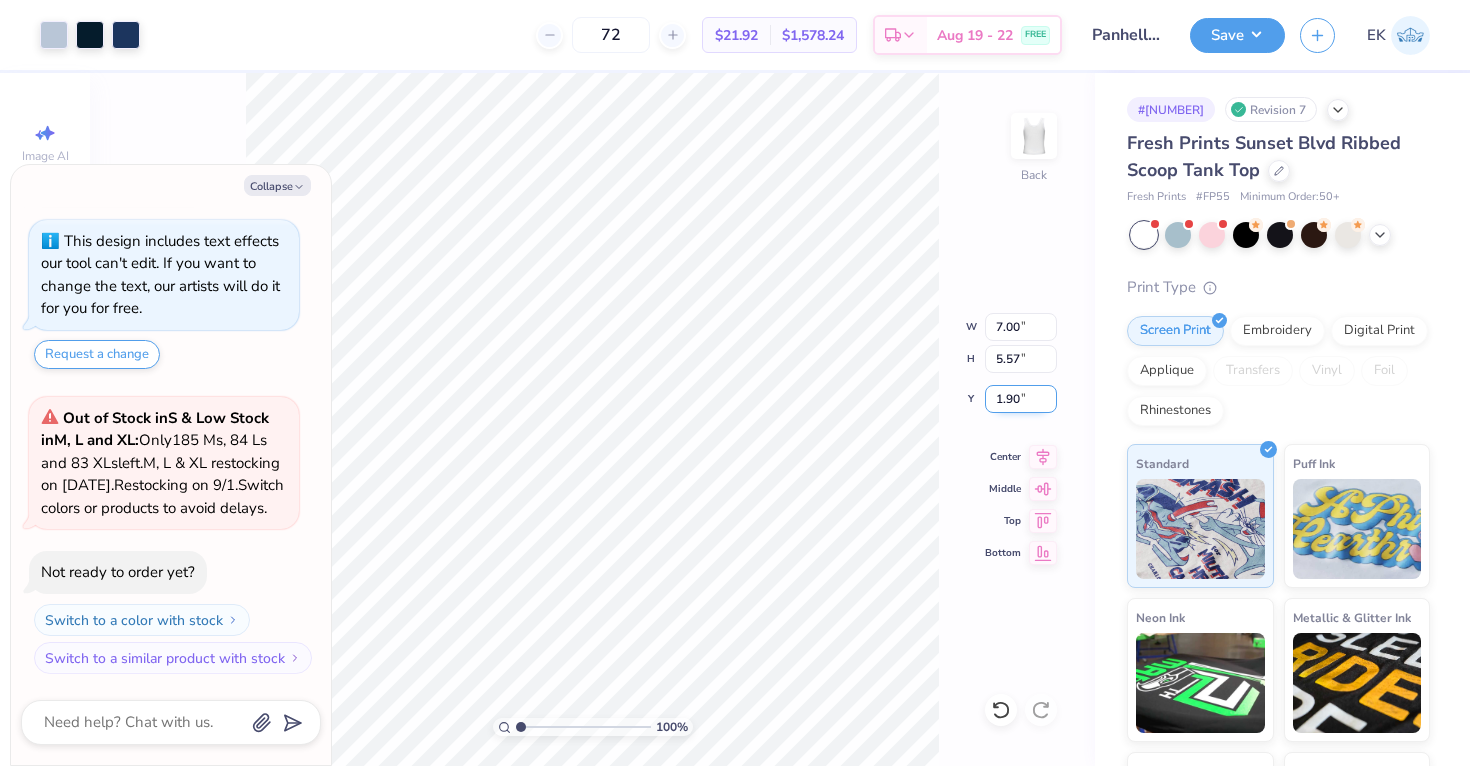 click on "1.90" at bounding box center (1021, 399) 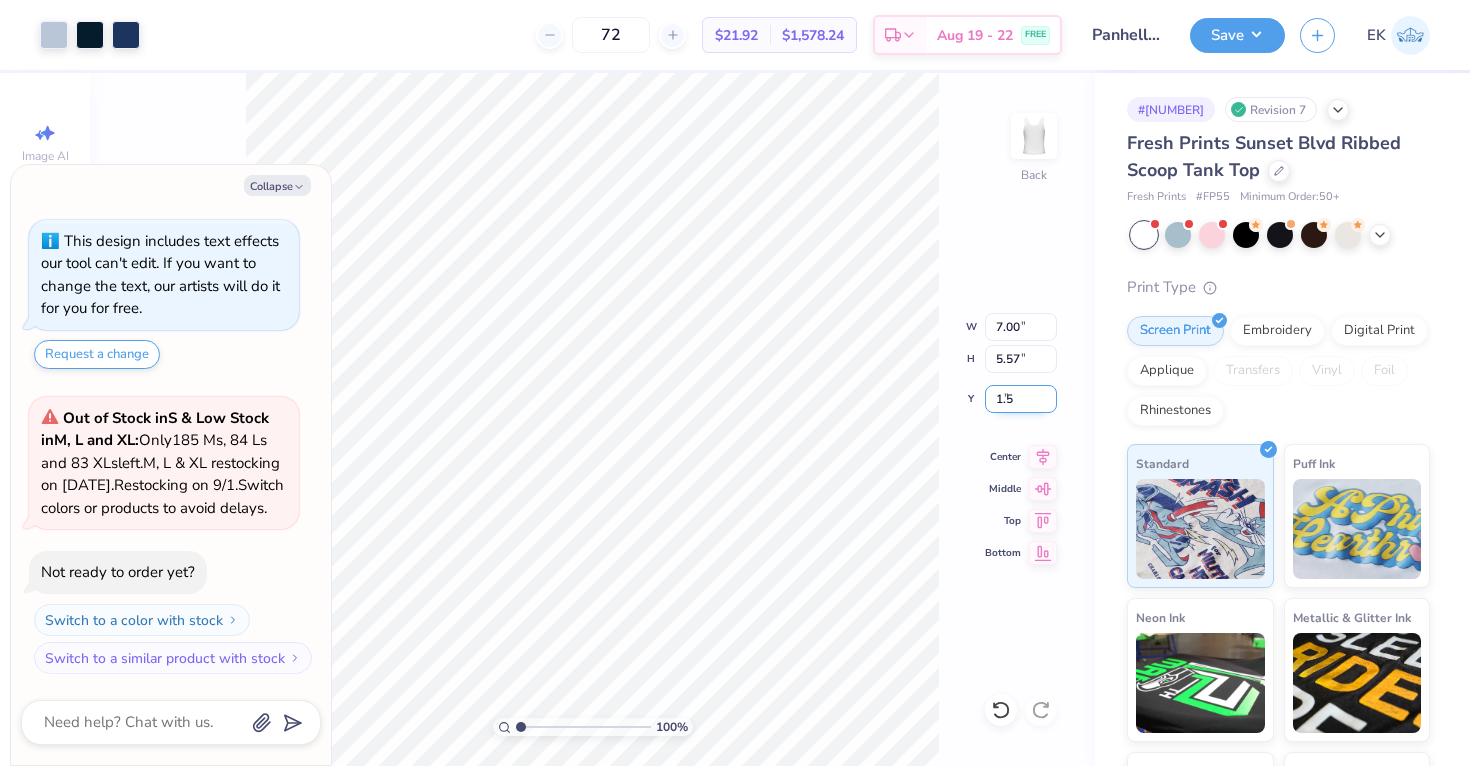type on "1.5" 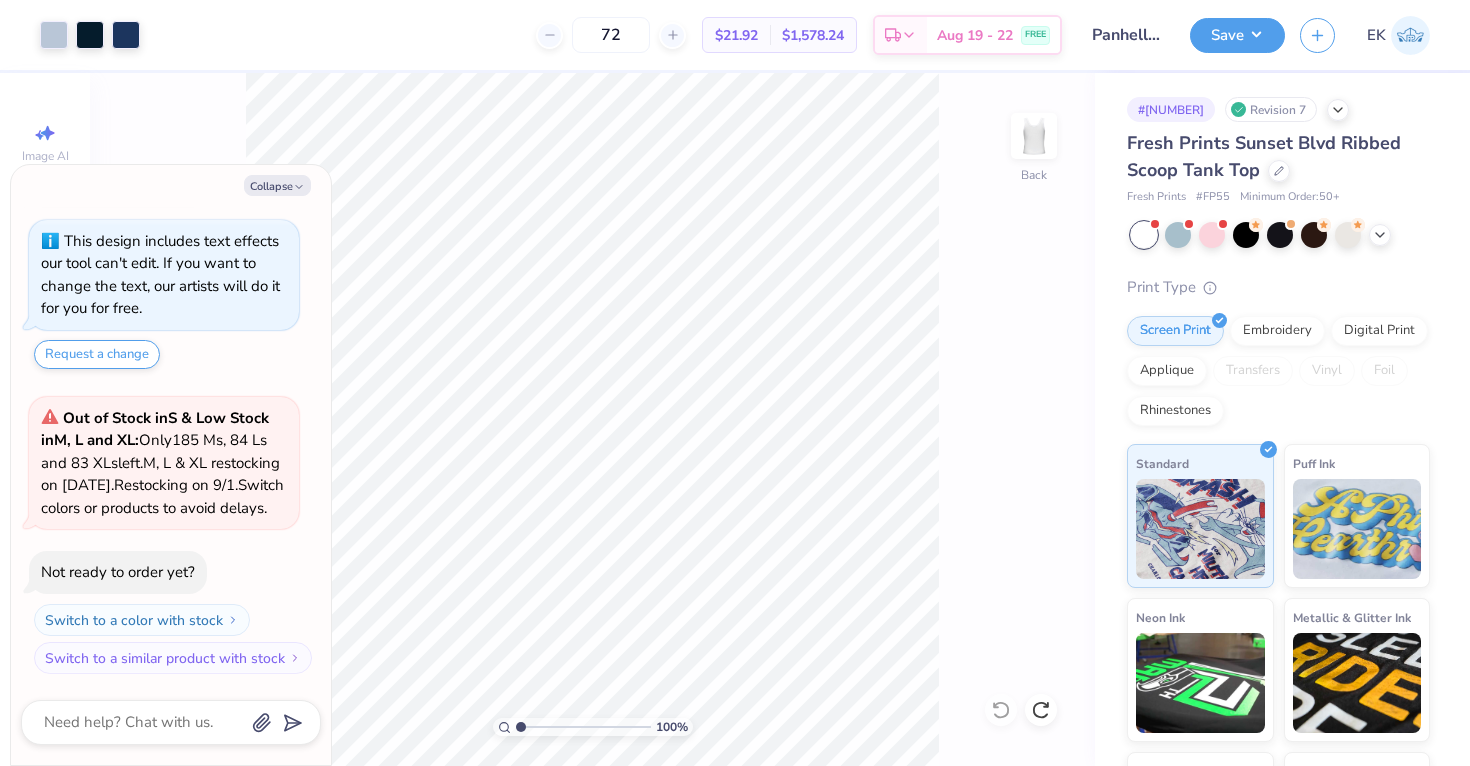 type on "x" 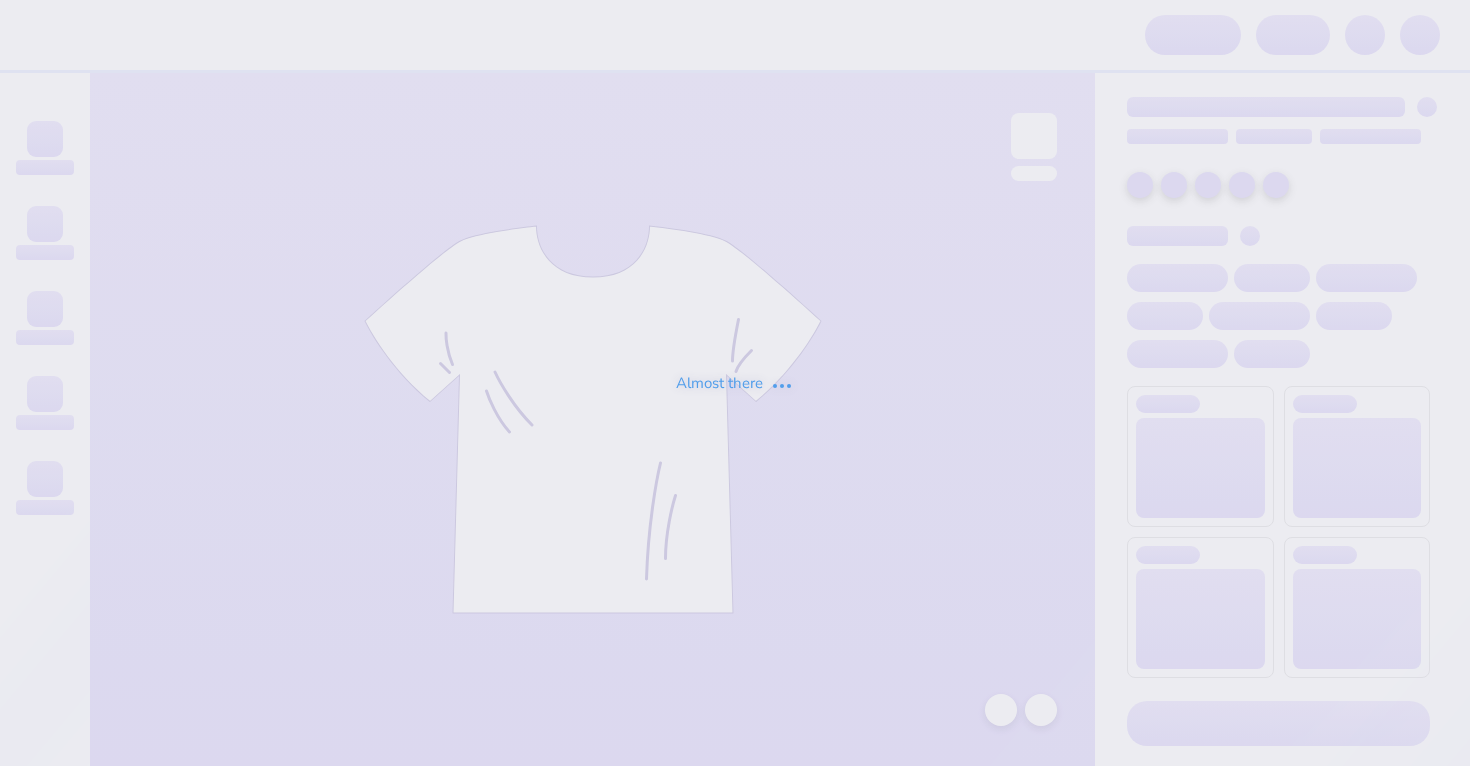 scroll, scrollTop: 0, scrollLeft: 0, axis: both 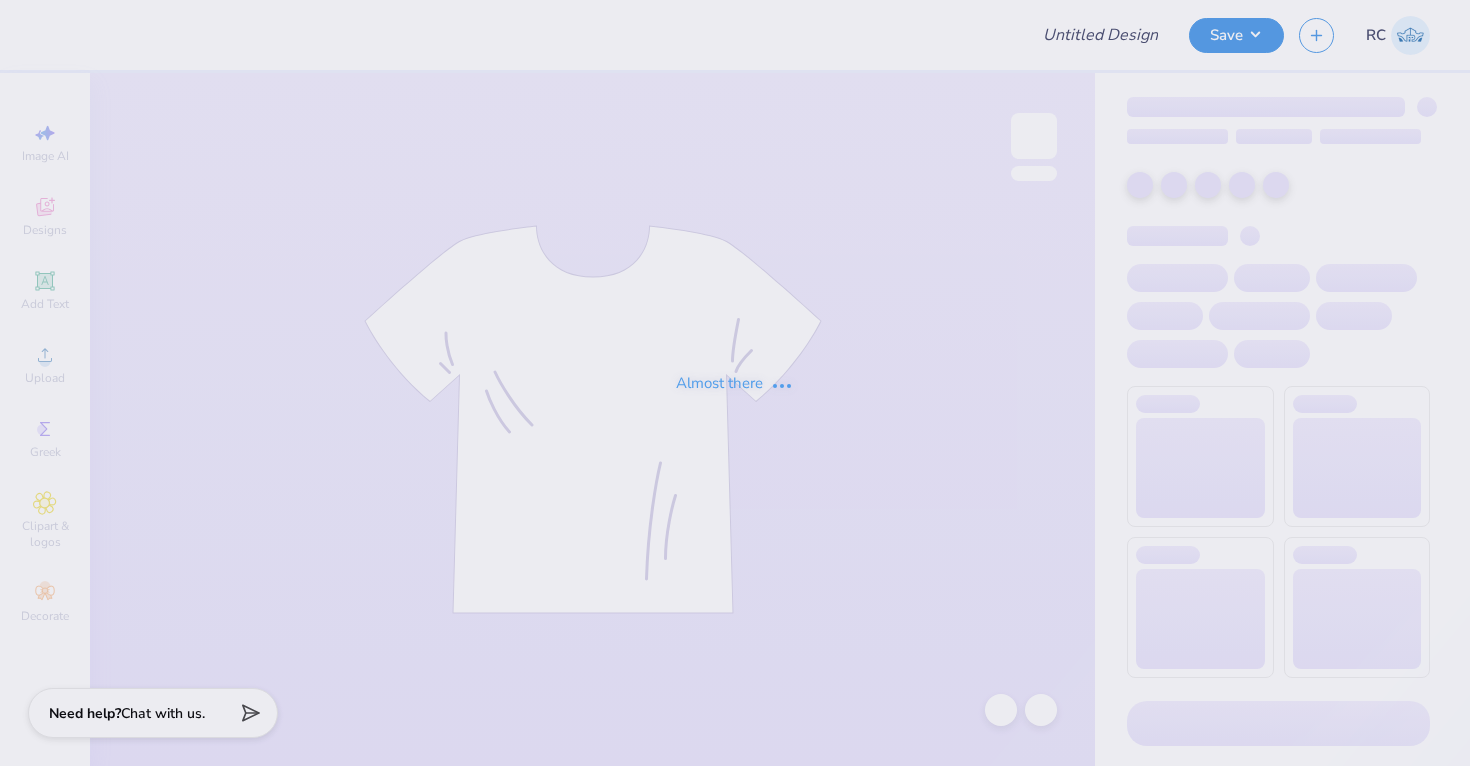 type on "Panhellenic Fall Recruitment Merch 2025" 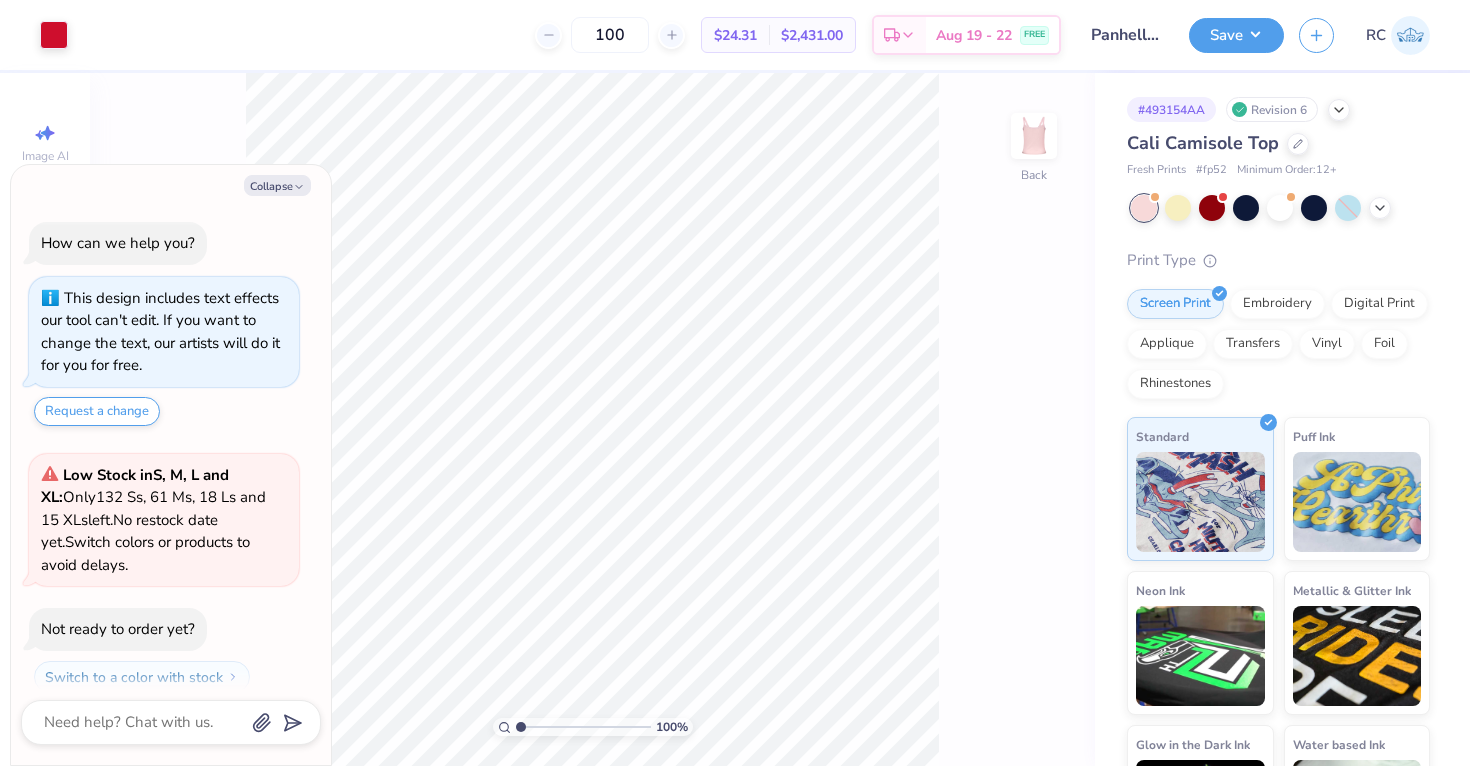 scroll, scrollTop: 56, scrollLeft: 0, axis: vertical 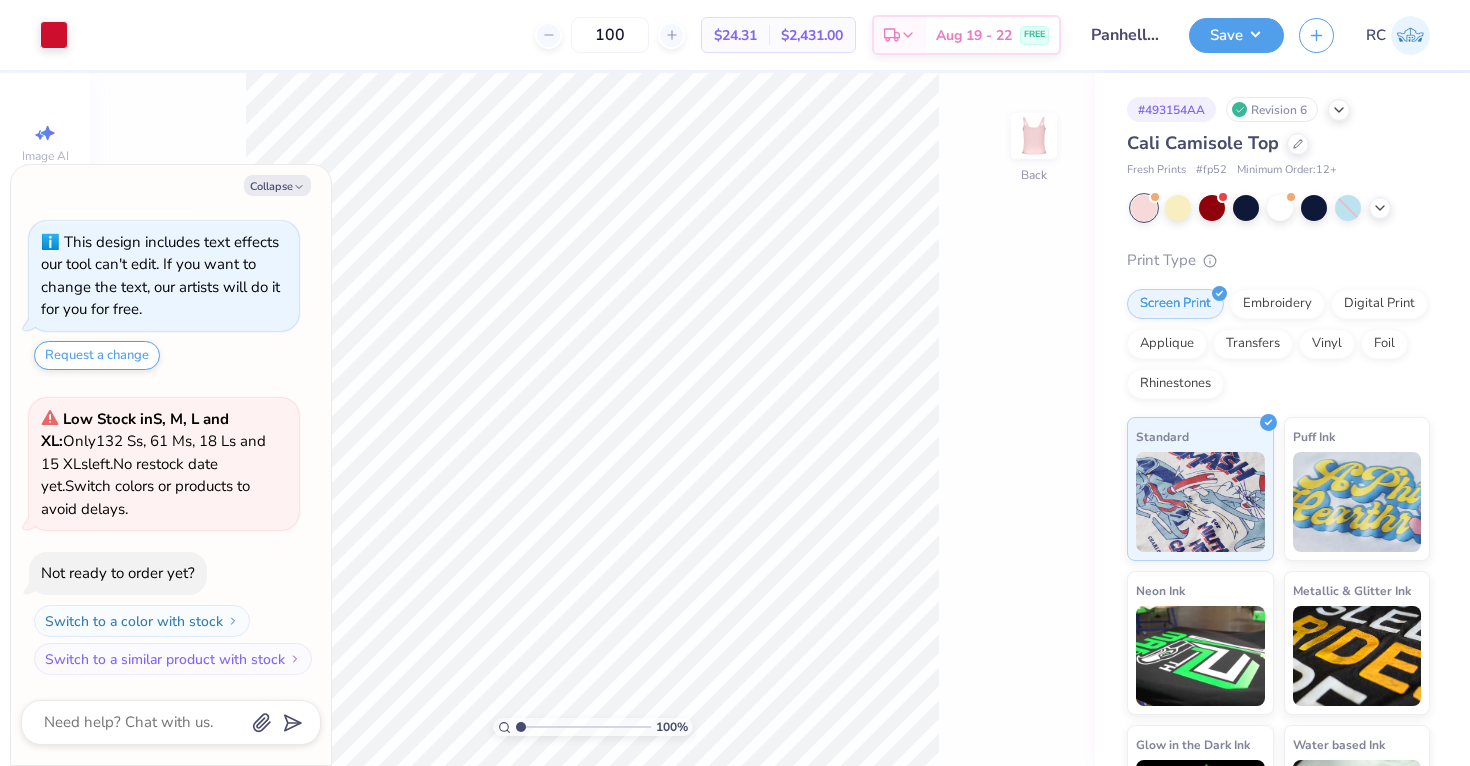 type on "x" 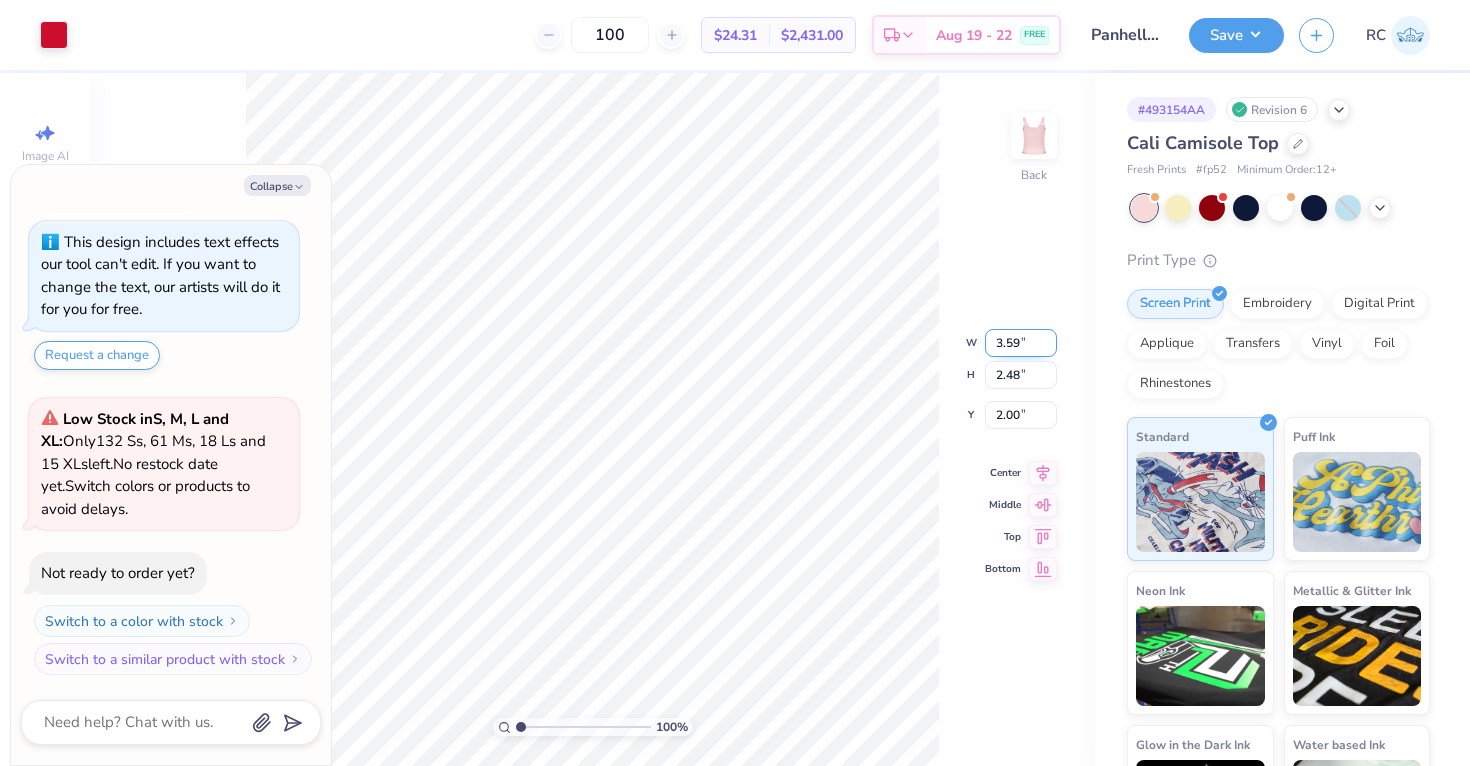 click on "3.59" at bounding box center (1021, 343) 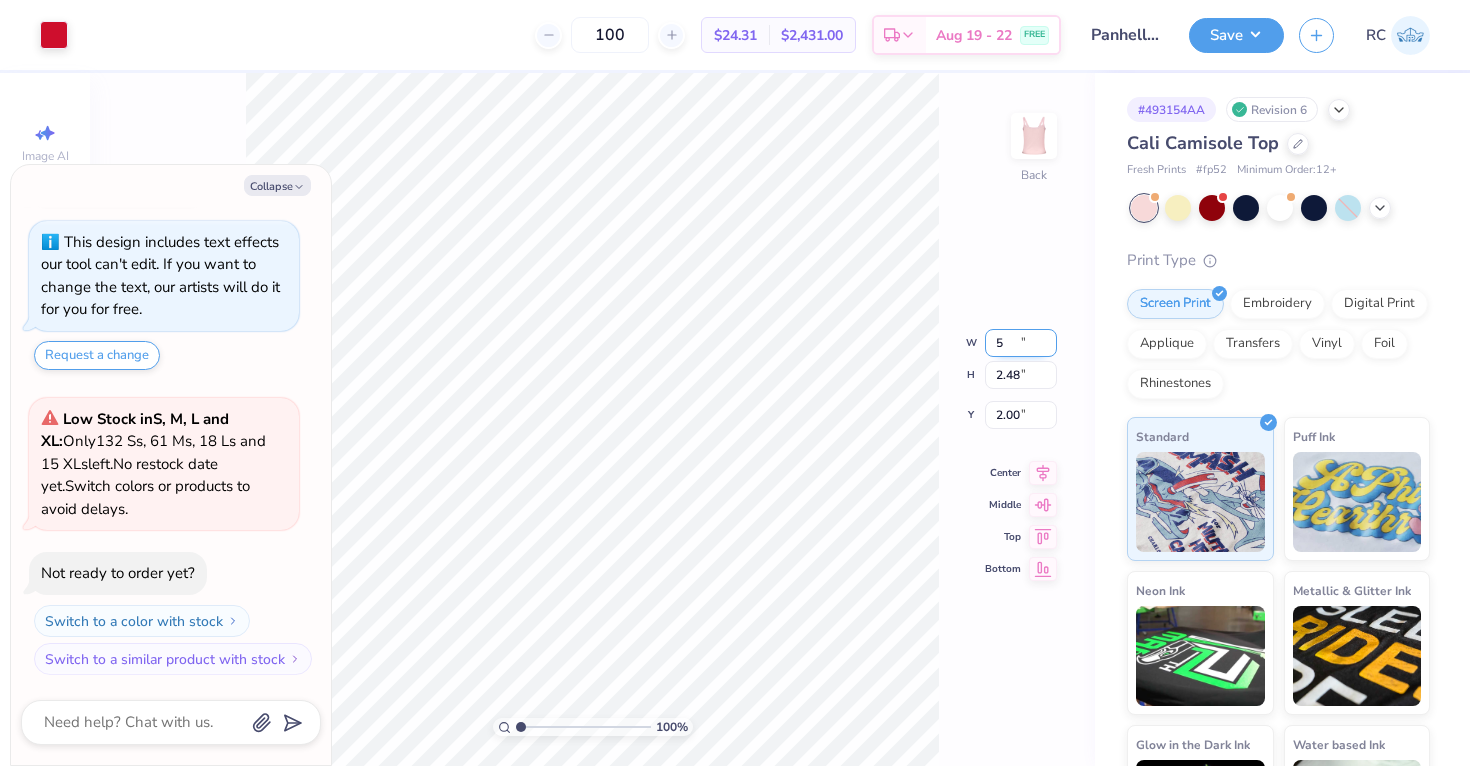 type on "5" 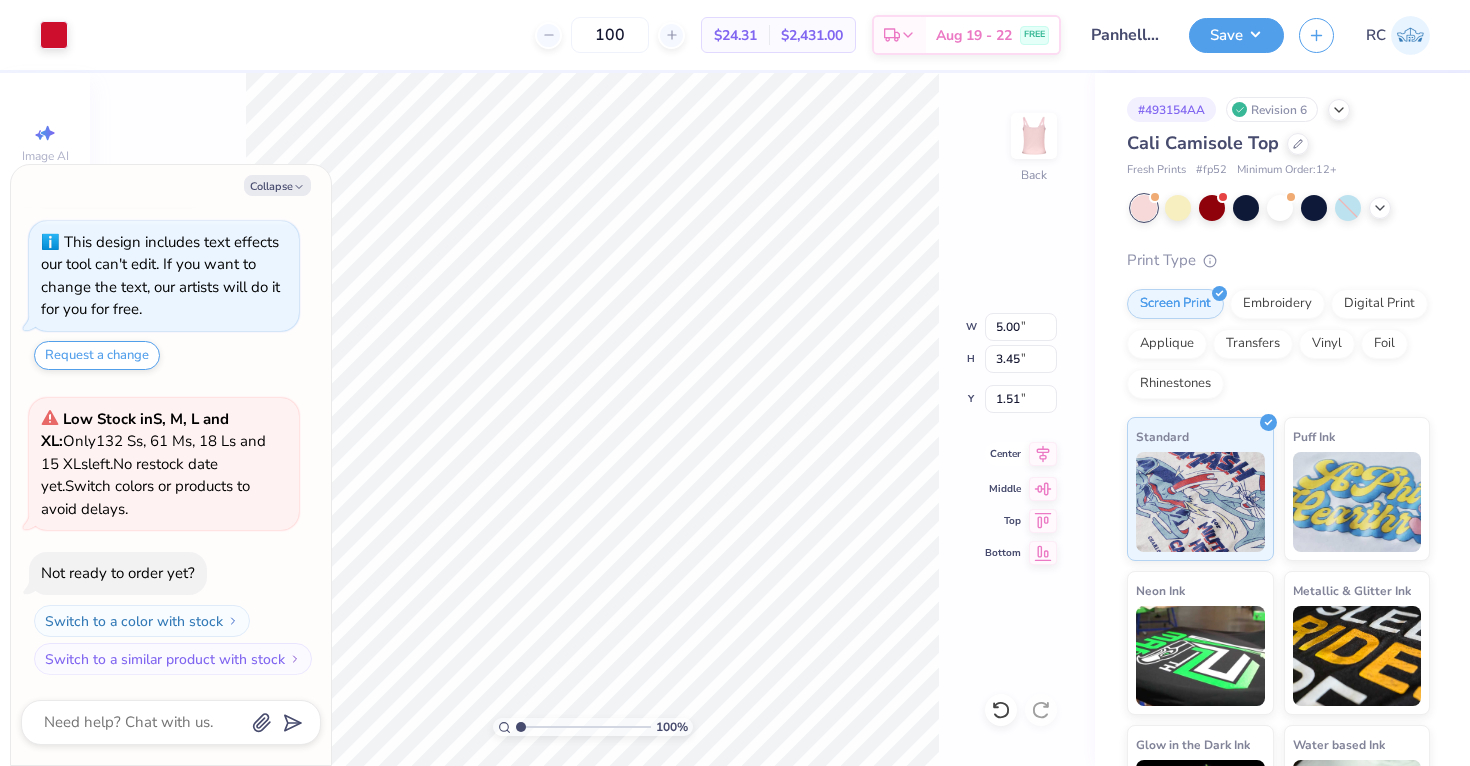 click 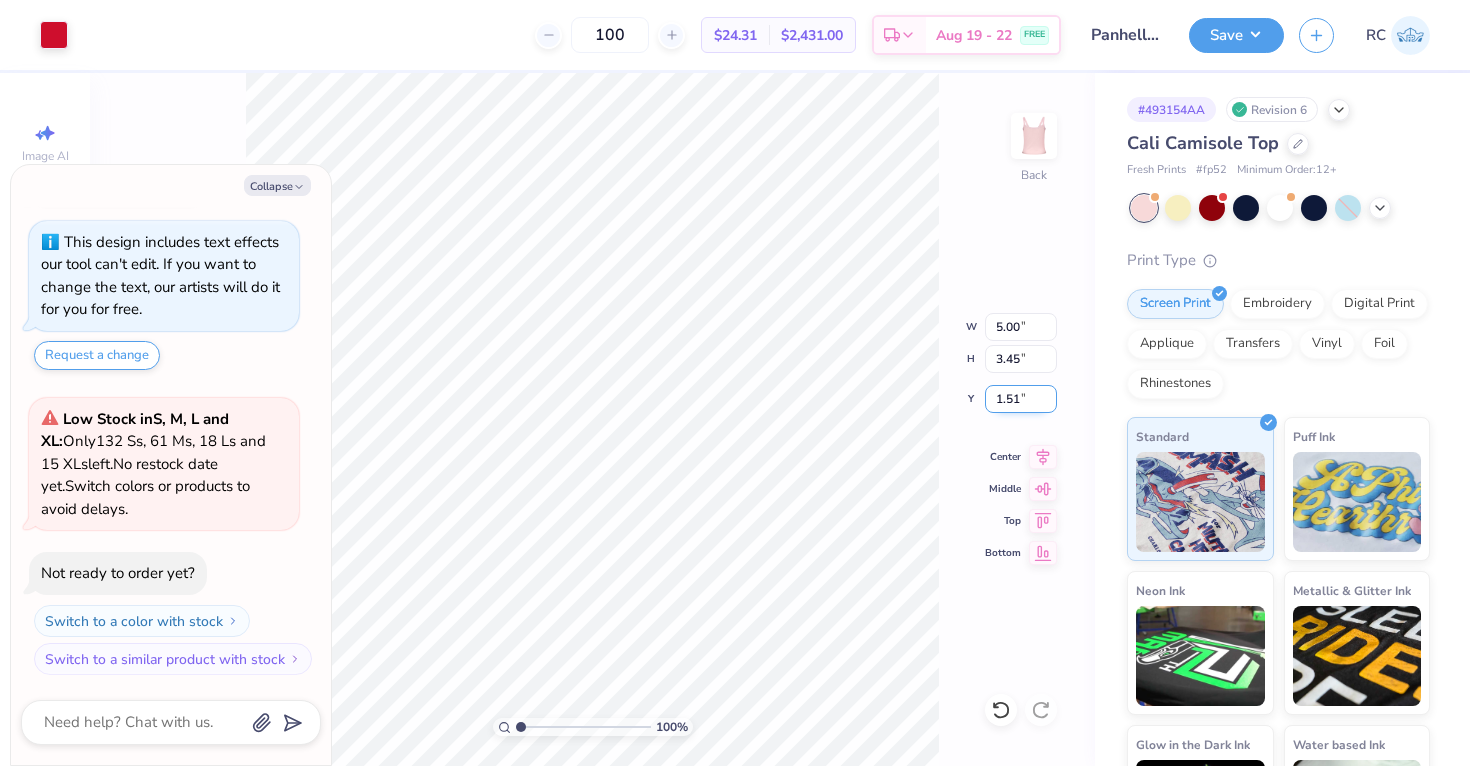click on "1.51" at bounding box center [1021, 399] 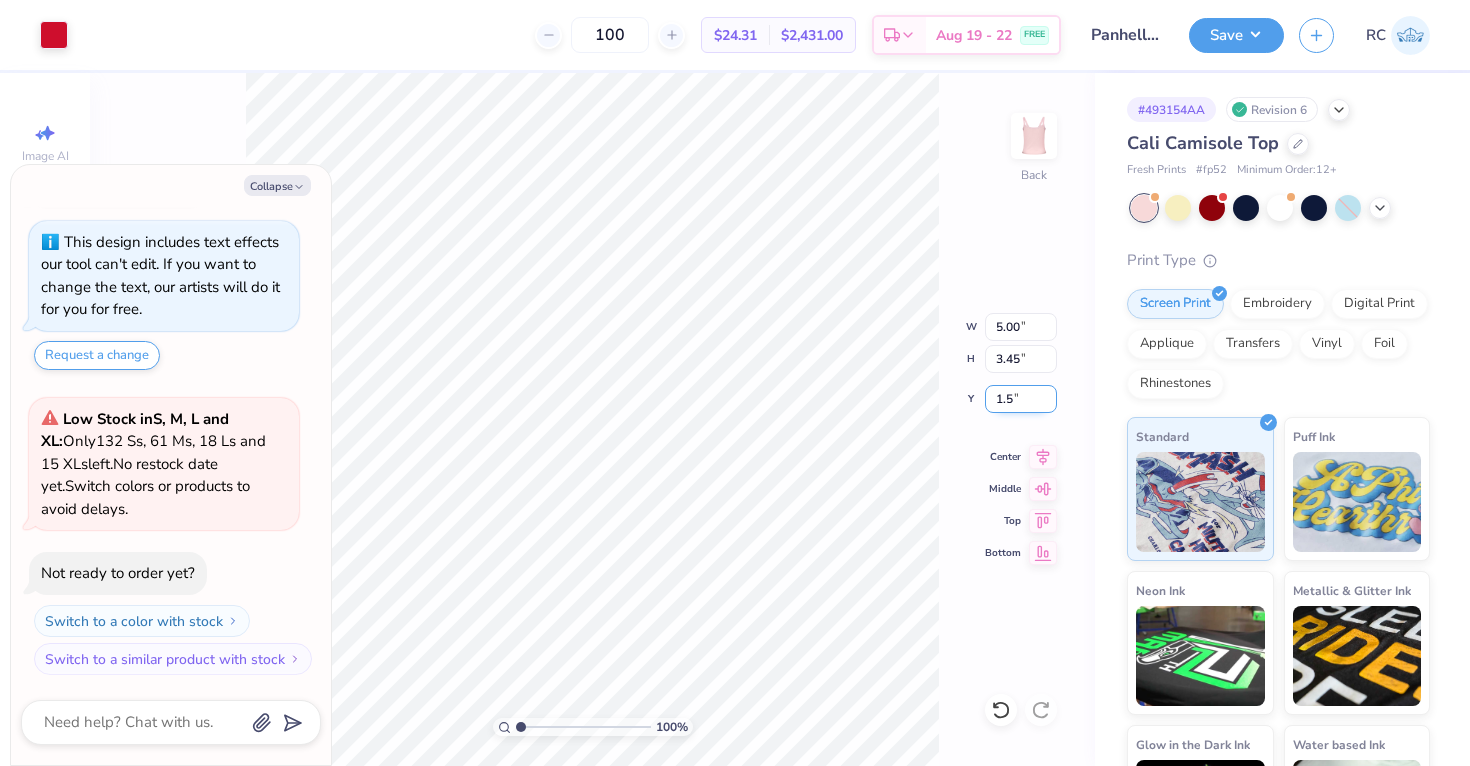 type on "1.5" 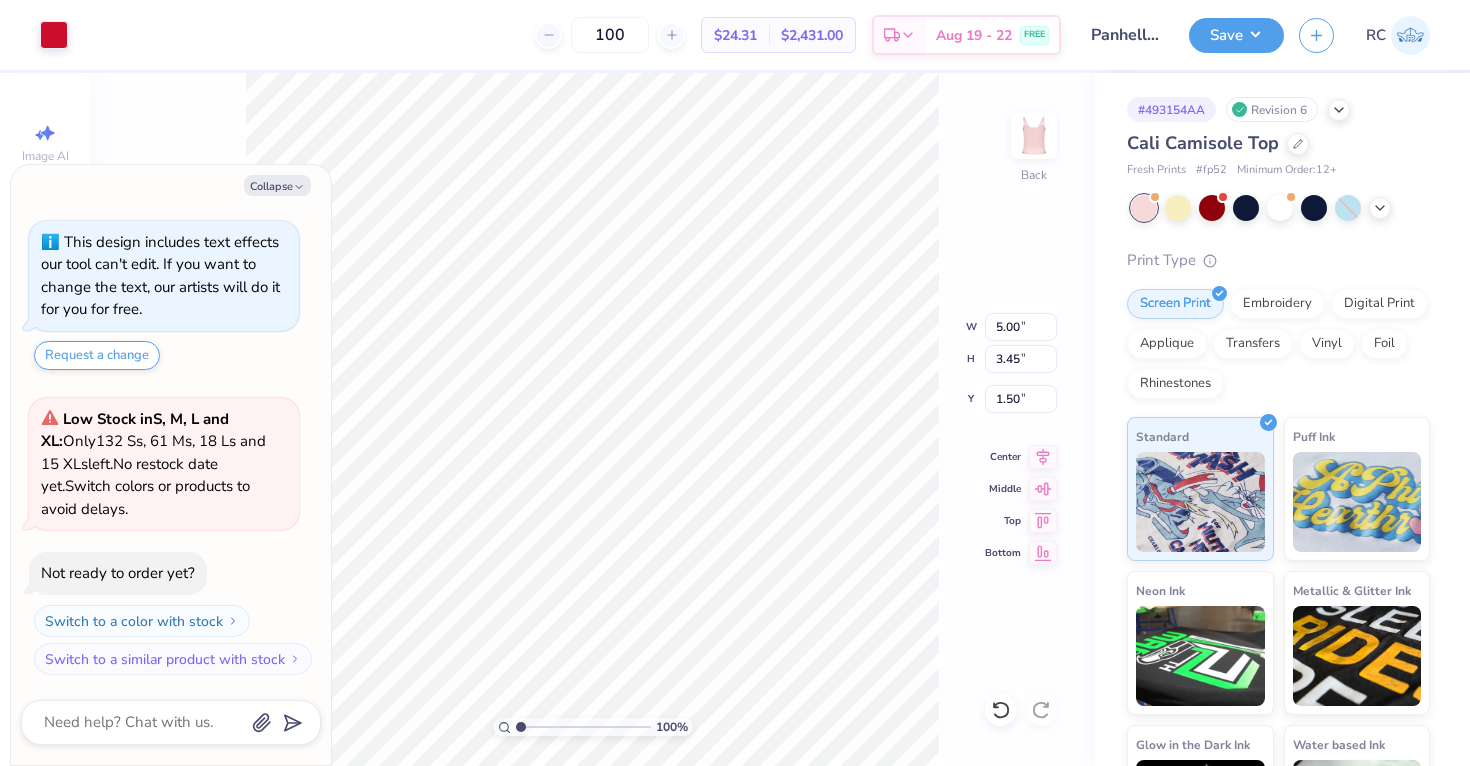 type on "x" 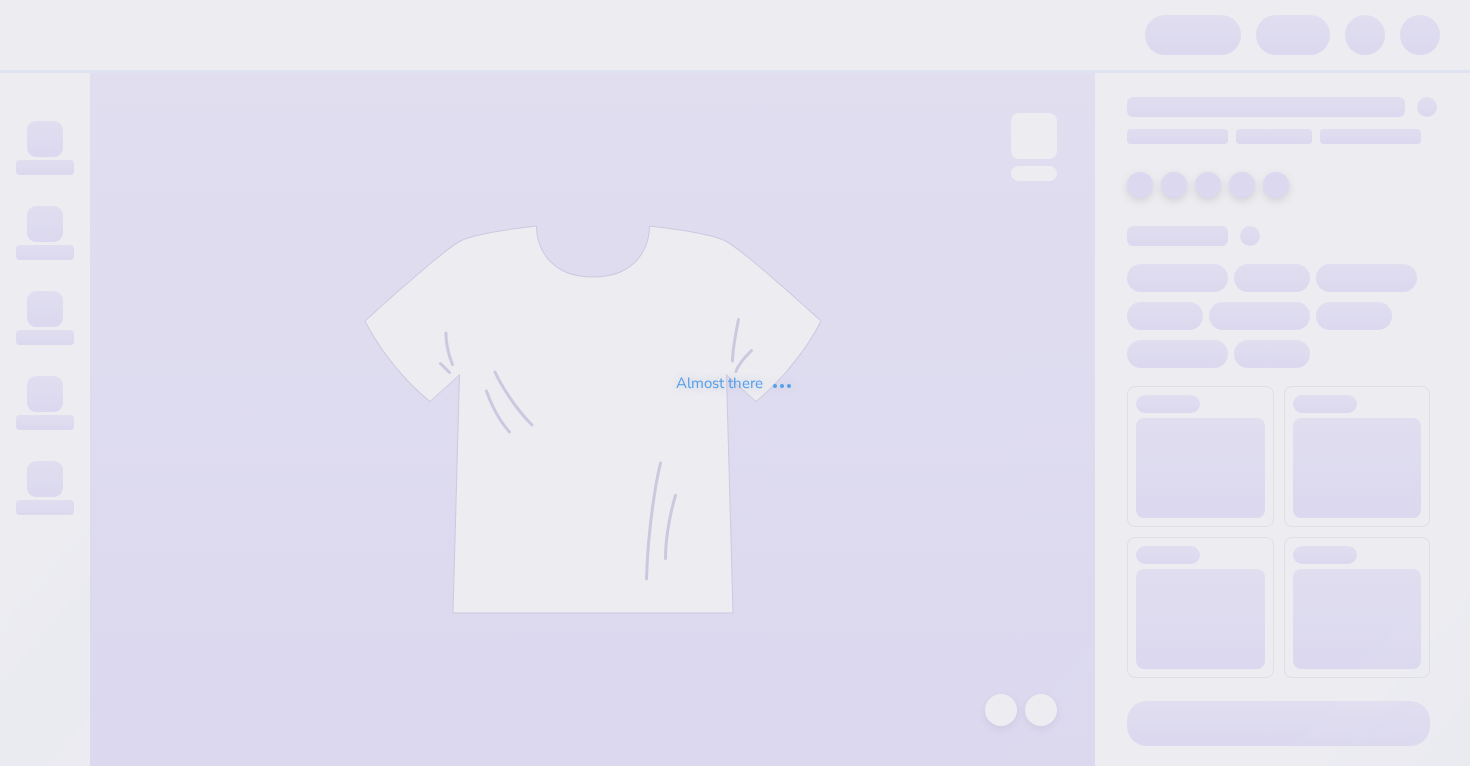scroll, scrollTop: 0, scrollLeft: 0, axis: both 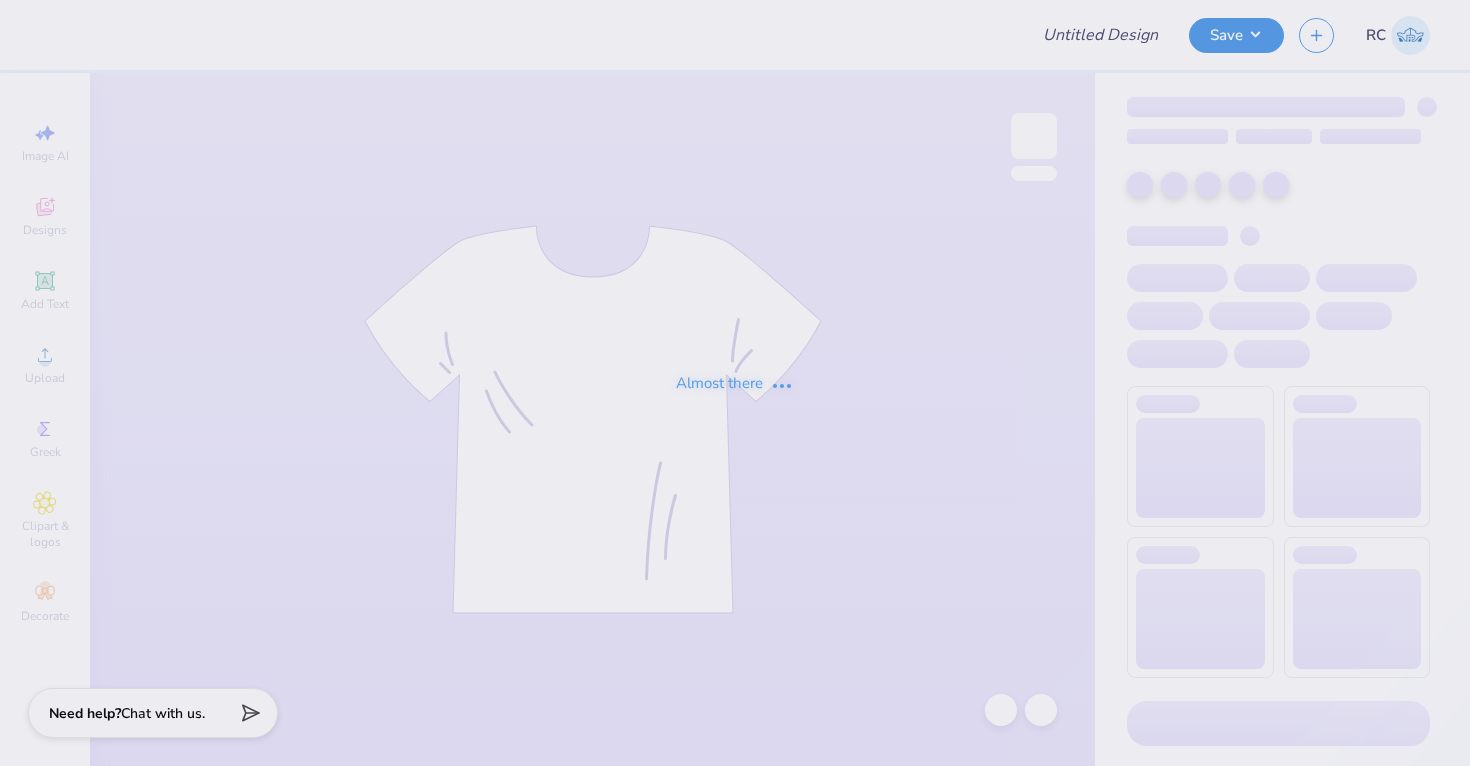 type on "Panhellenic Fall Recruitment Merch 2025" 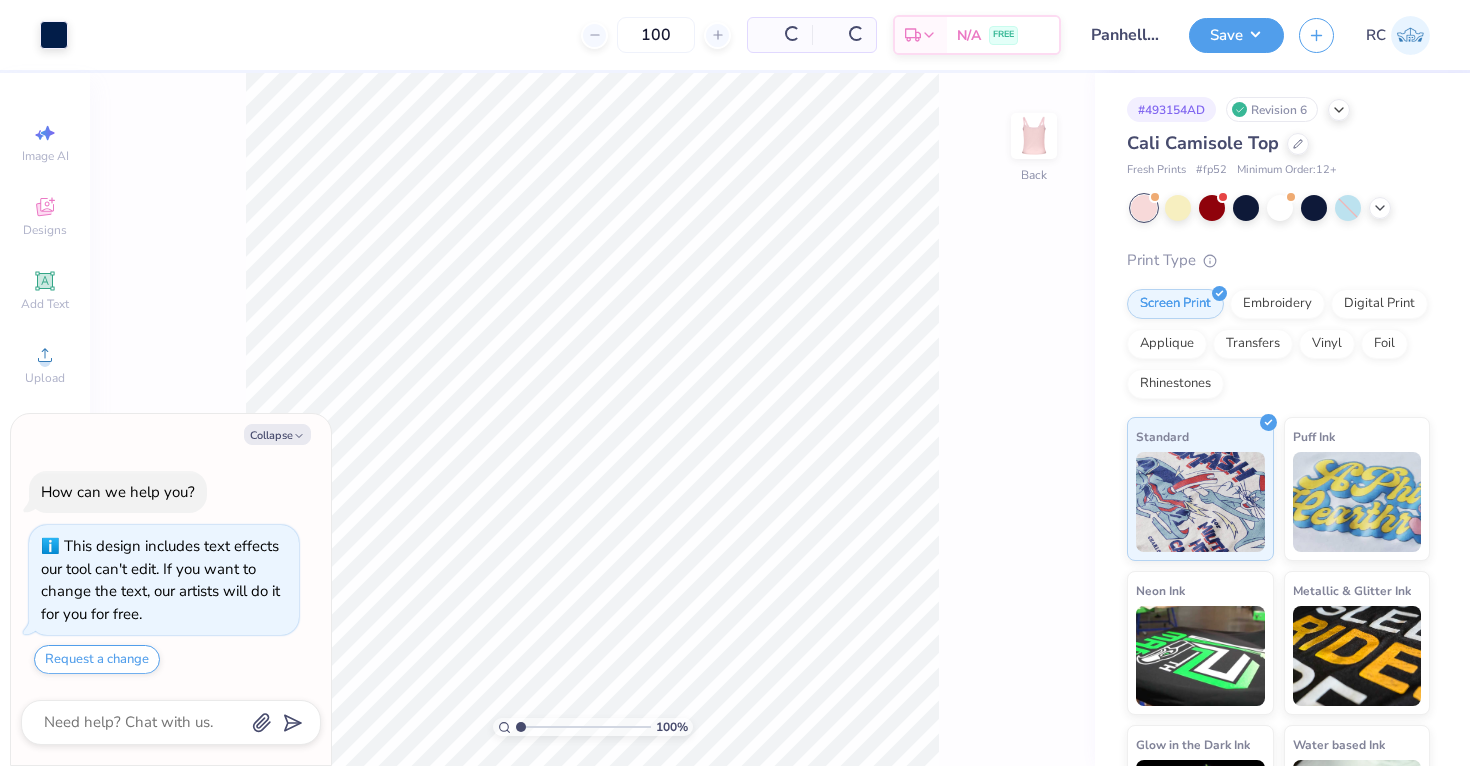 scroll, scrollTop: 56, scrollLeft: 0, axis: vertical 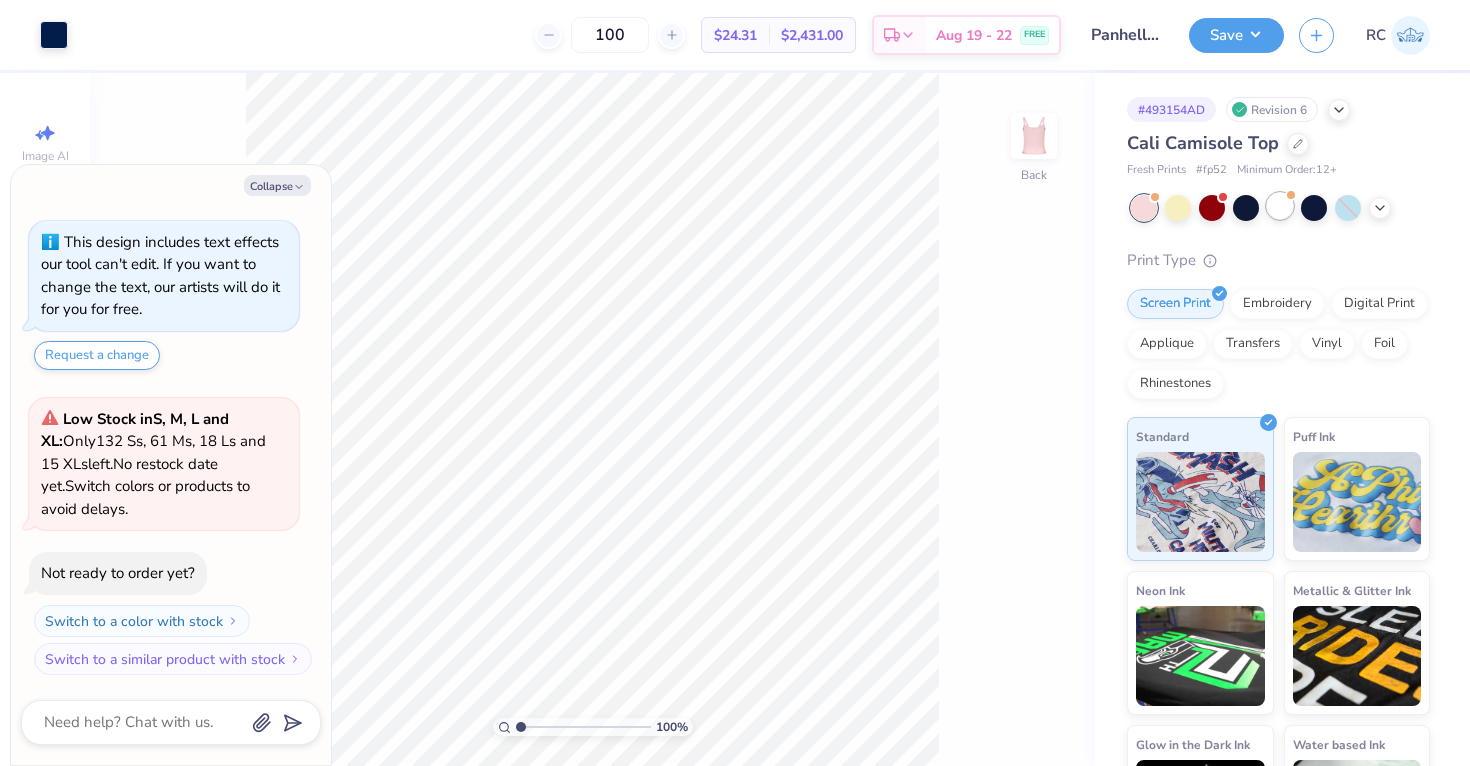 click at bounding box center [1280, 206] 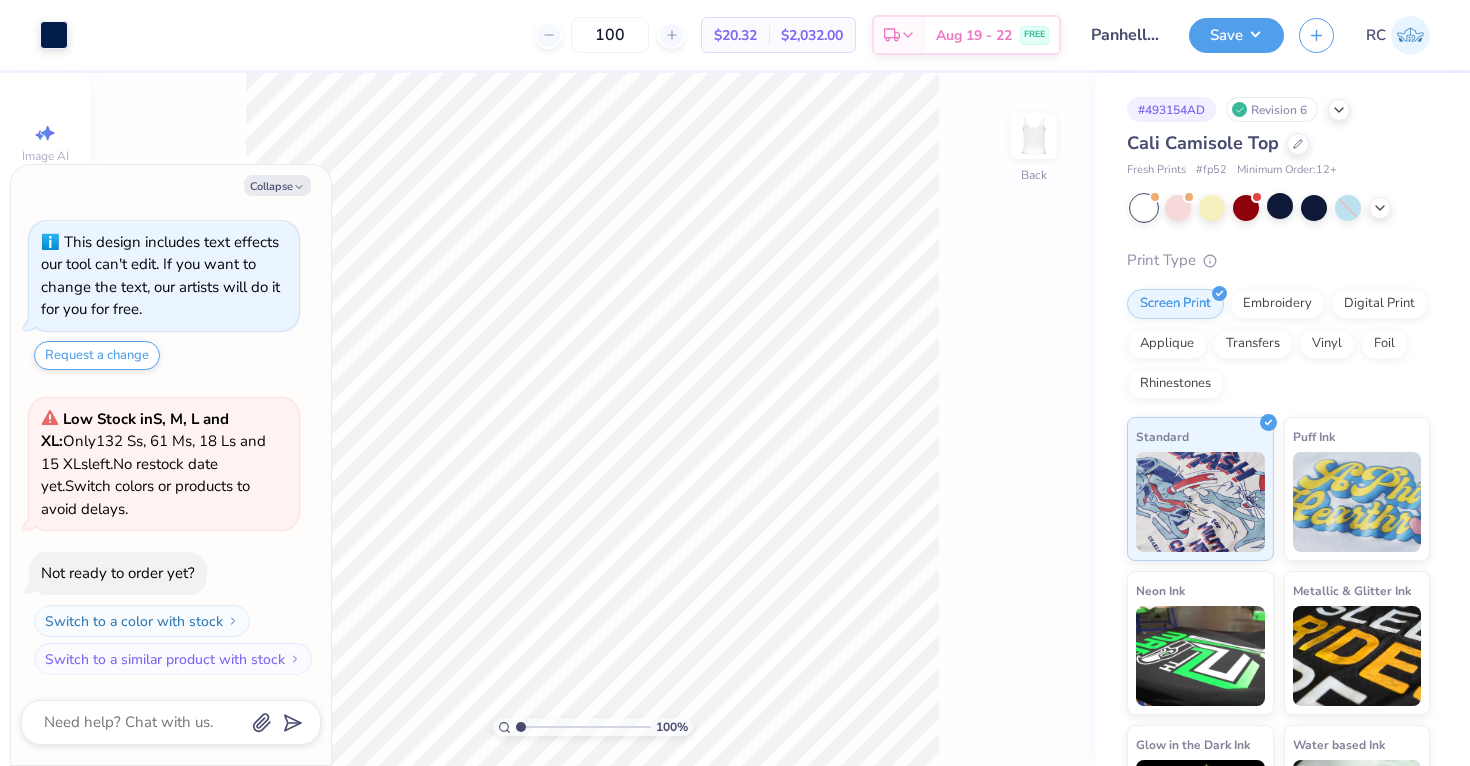scroll, scrollTop: 361, scrollLeft: 0, axis: vertical 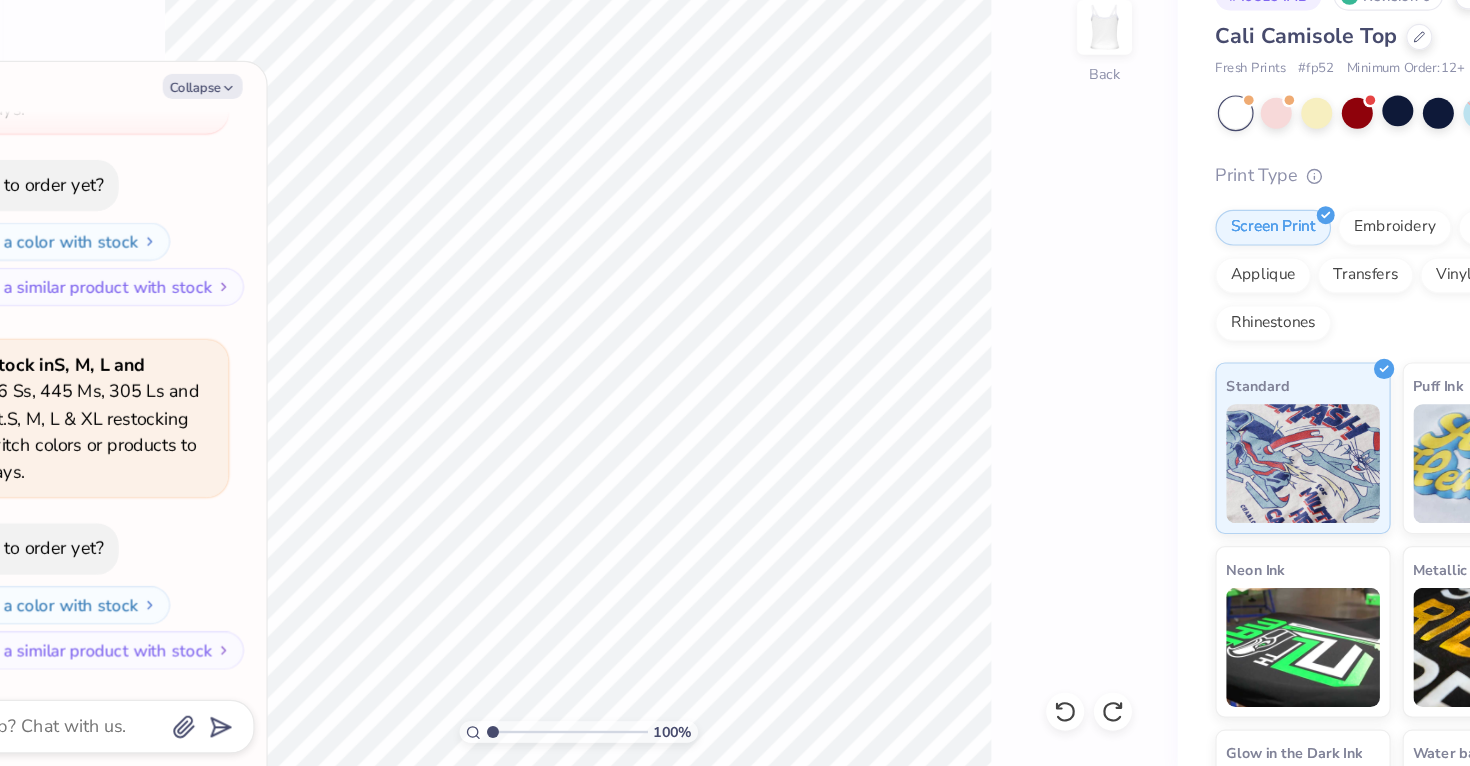 type on "x" 